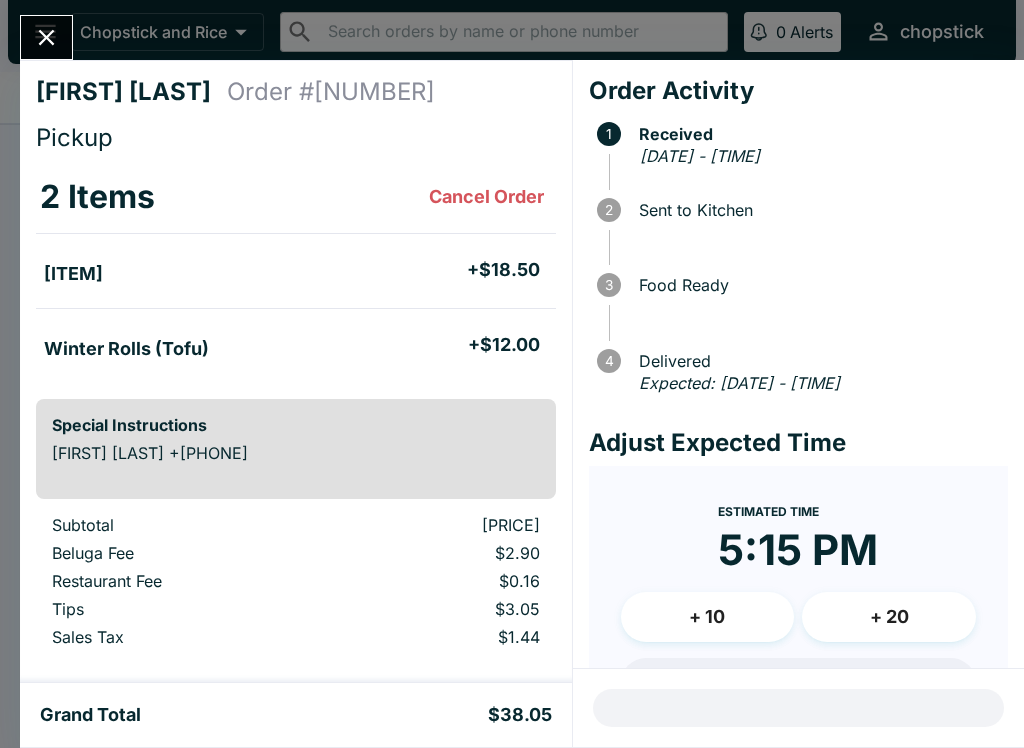 scroll, scrollTop: 0, scrollLeft: 0, axis: both 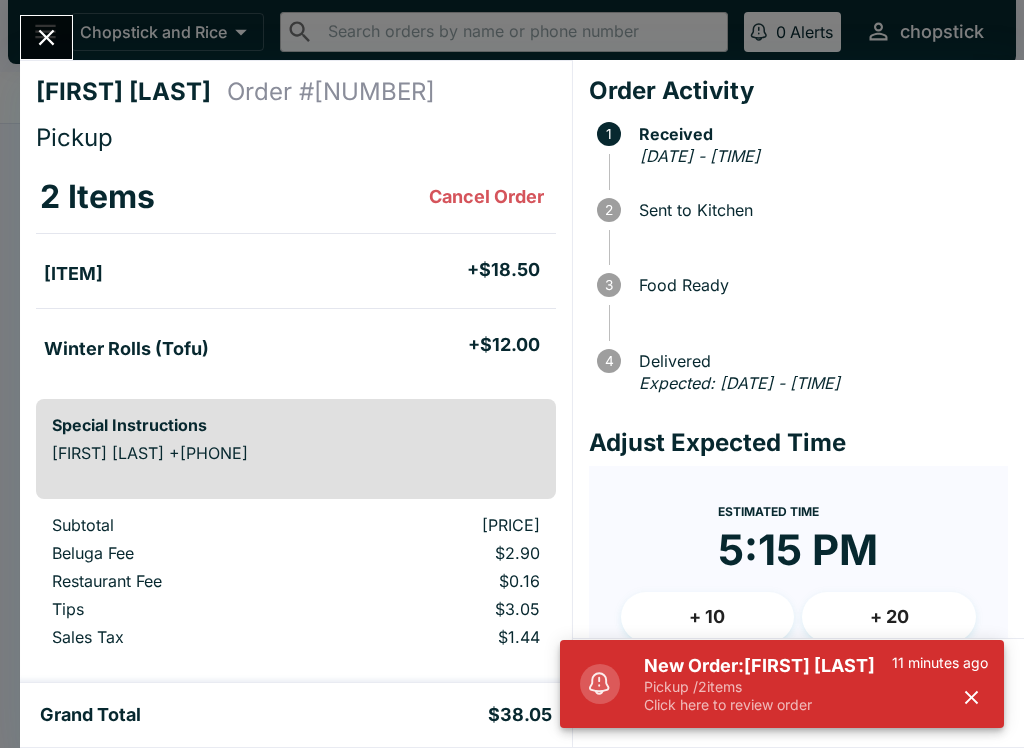 click on "Click here to review order" at bounding box center (768, 705) 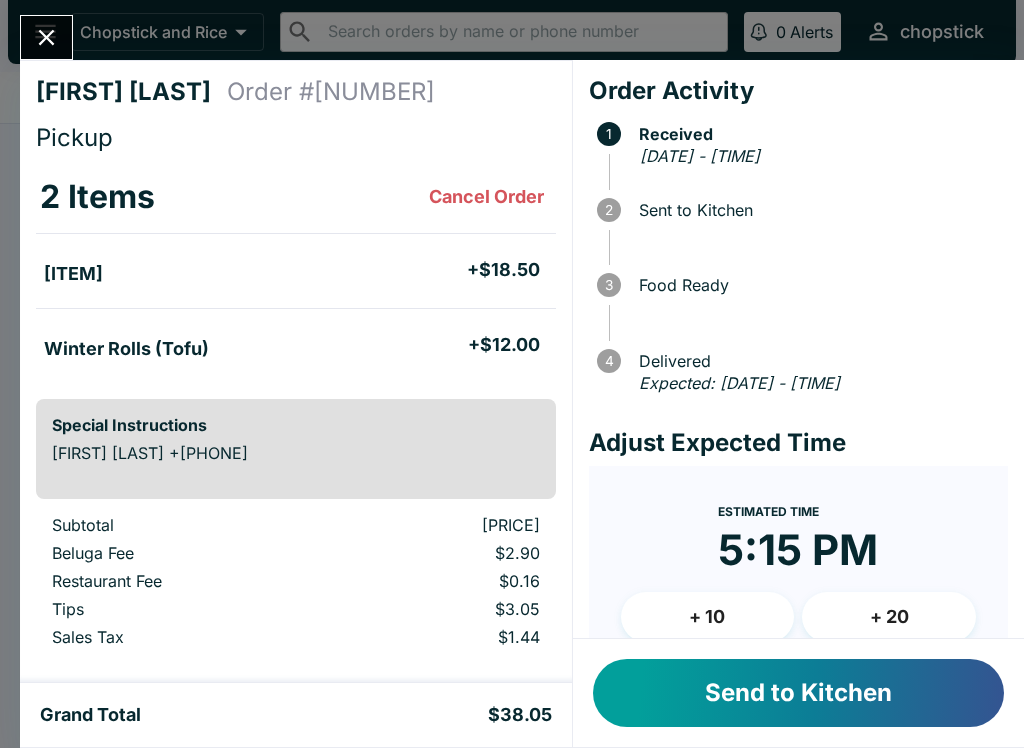 click 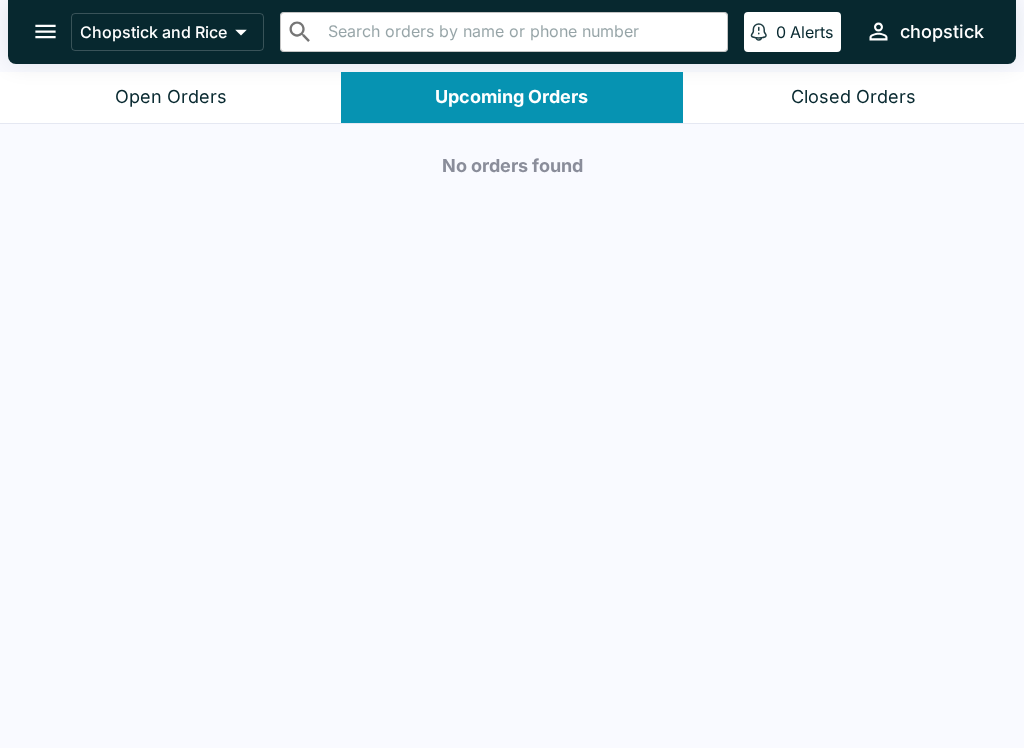 click on "Open Orders" at bounding box center [170, 97] 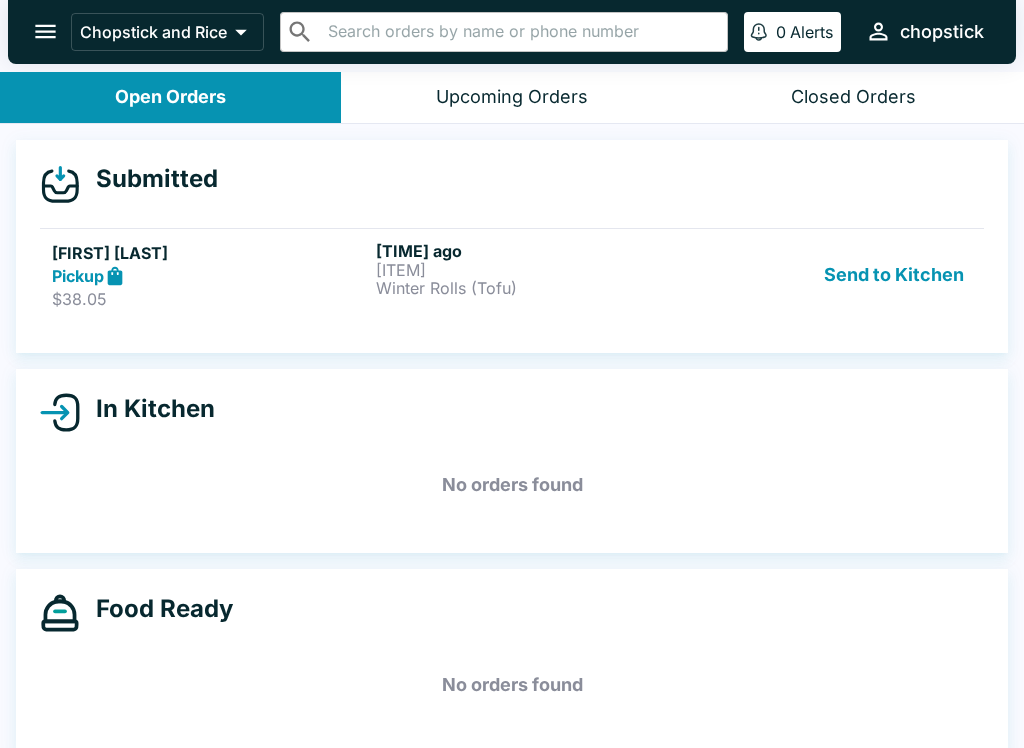 click on "Pickup" at bounding box center [210, 276] 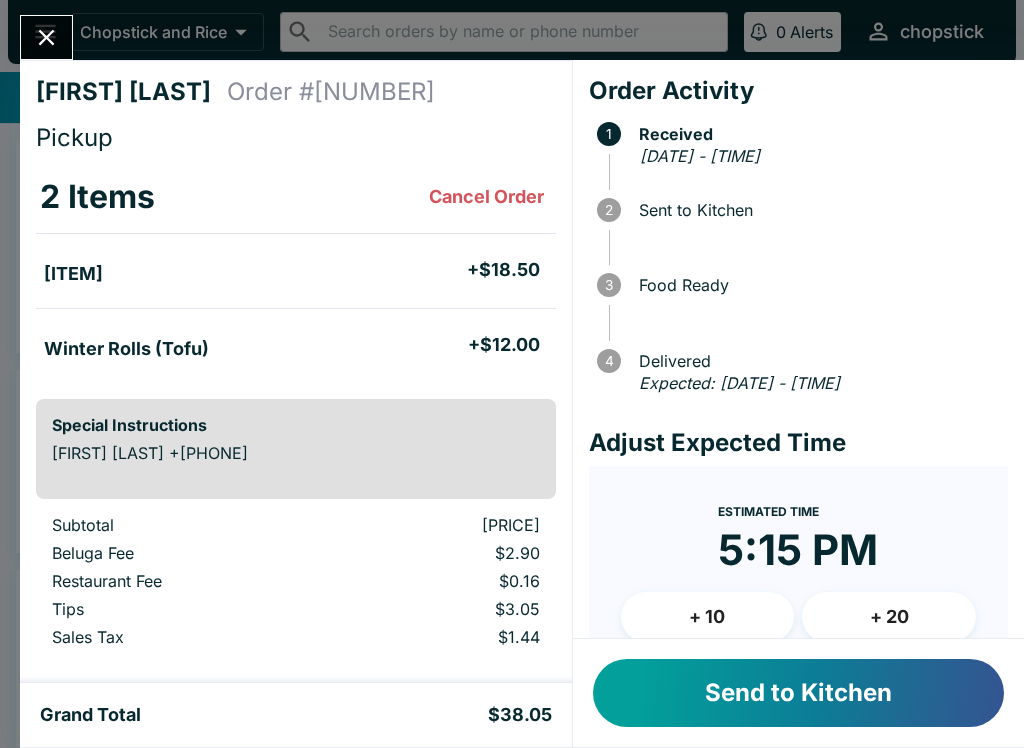 click on "Send to Kitchen" at bounding box center [798, 693] 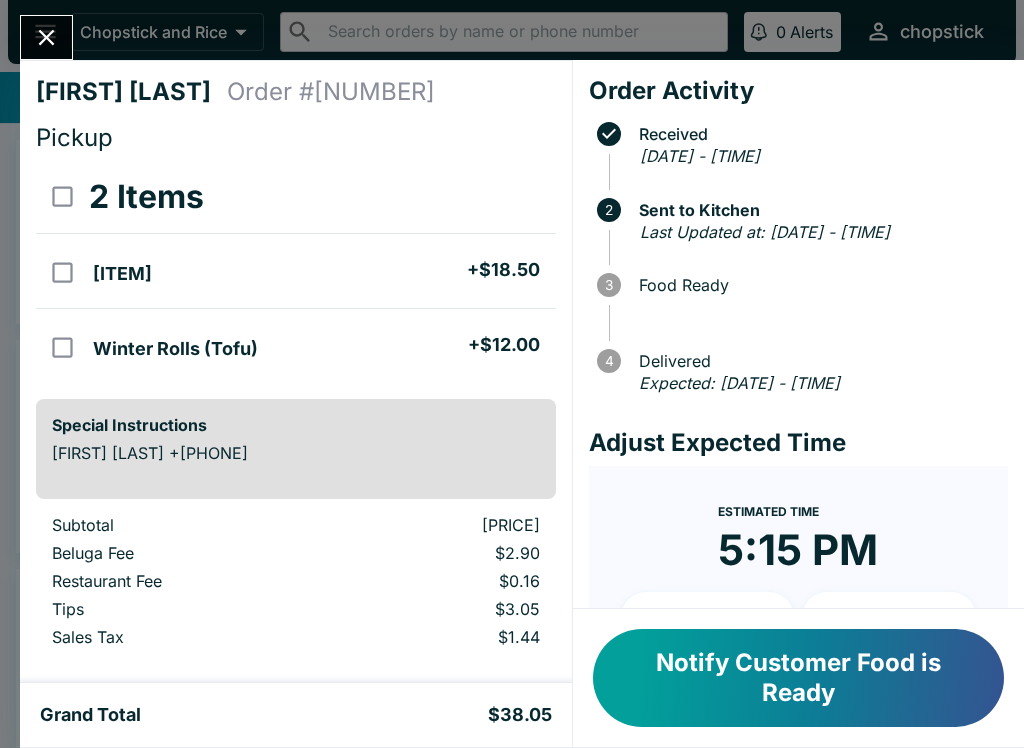 scroll, scrollTop: 0, scrollLeft: 0, axis: both 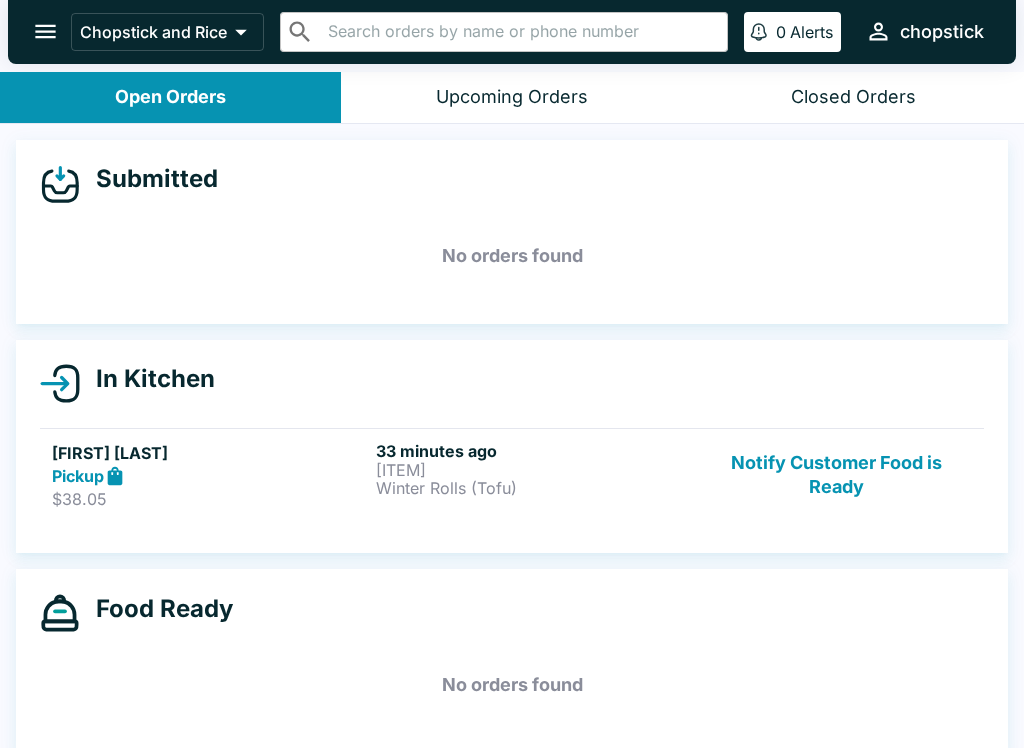 click on "Upcoming Orders" at bounding box center [512, 97] 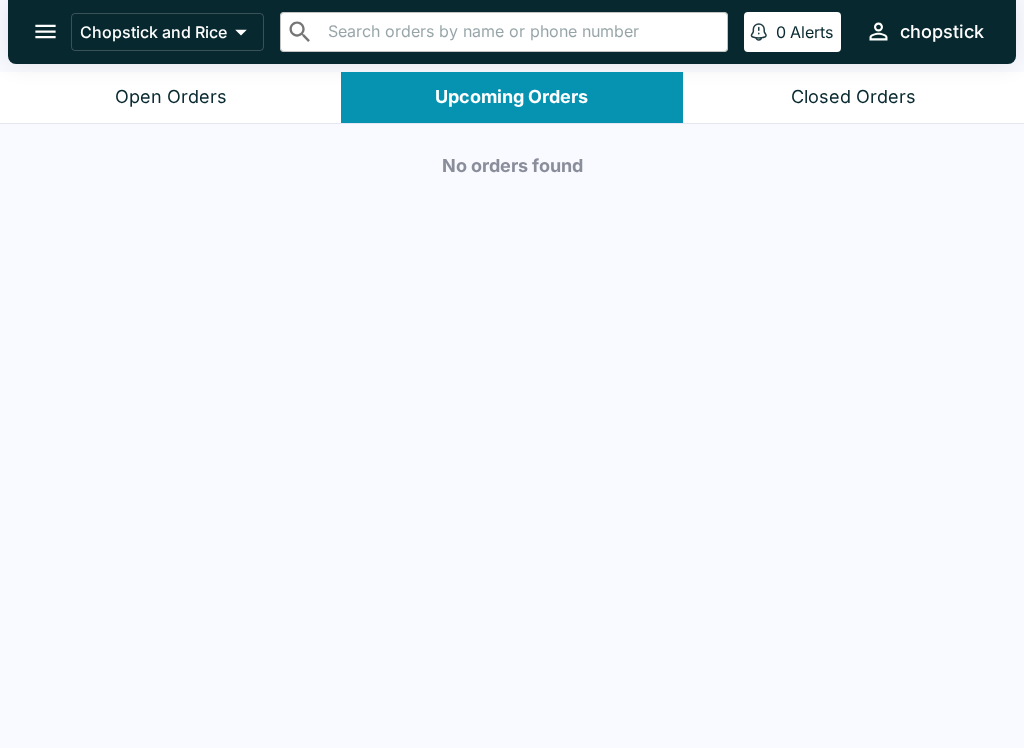 click on "Closed Orders" at bounding box center (853, 97) 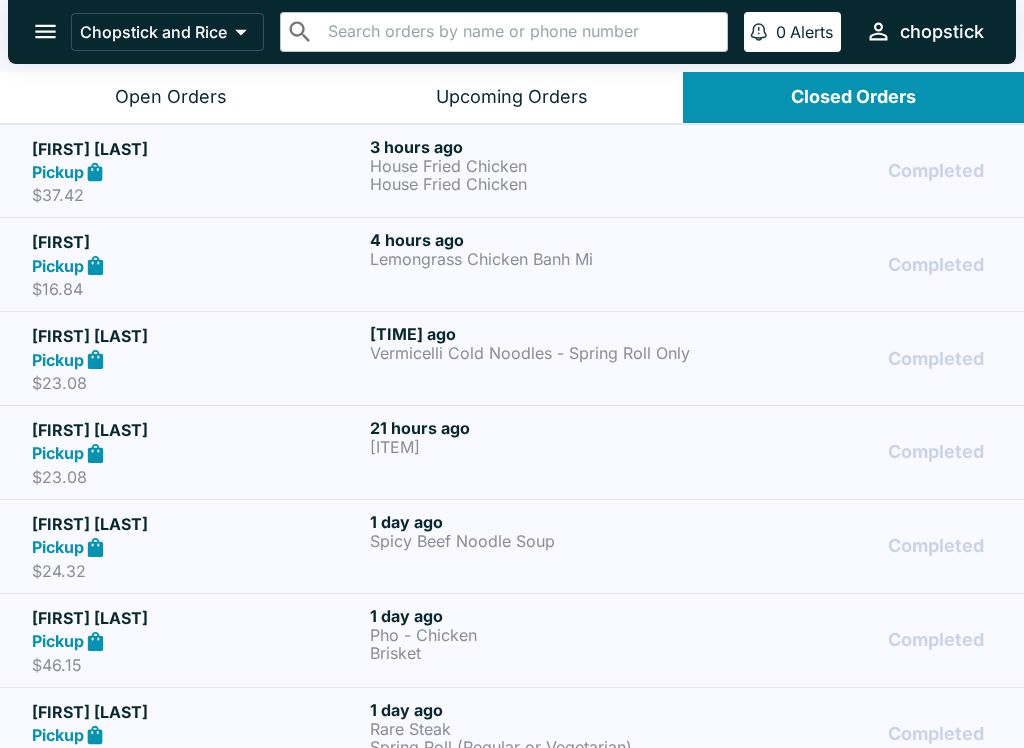 click on "Open Orders" at bounding box center [171, 97] 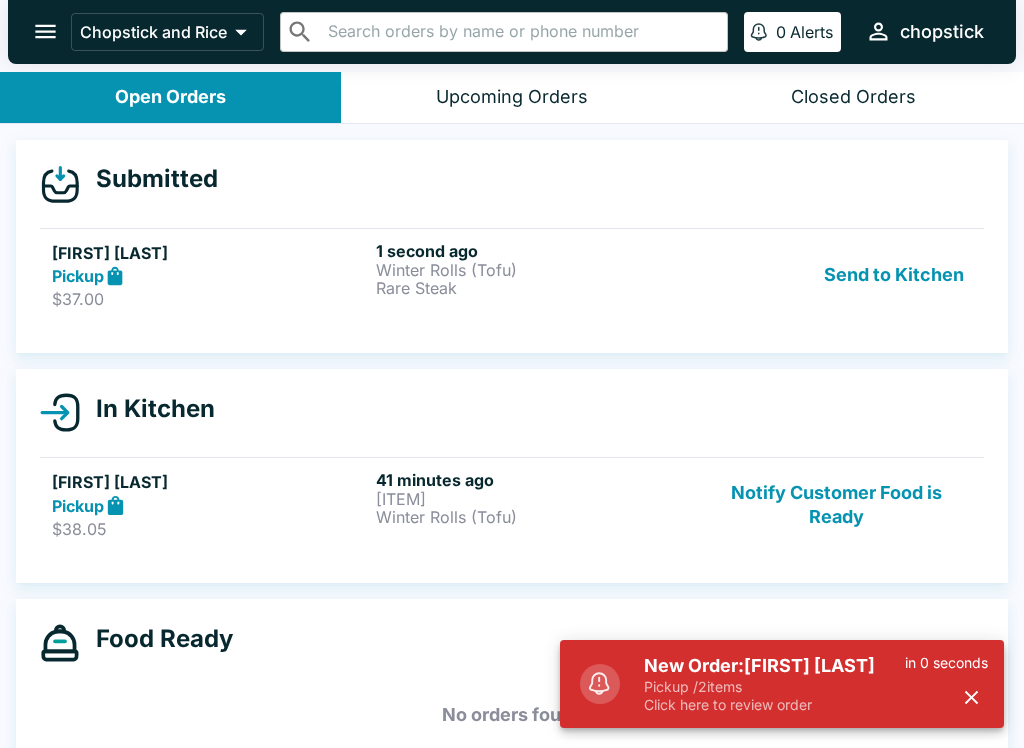 click on "Click here to review order" at bounding box center (774, 705) 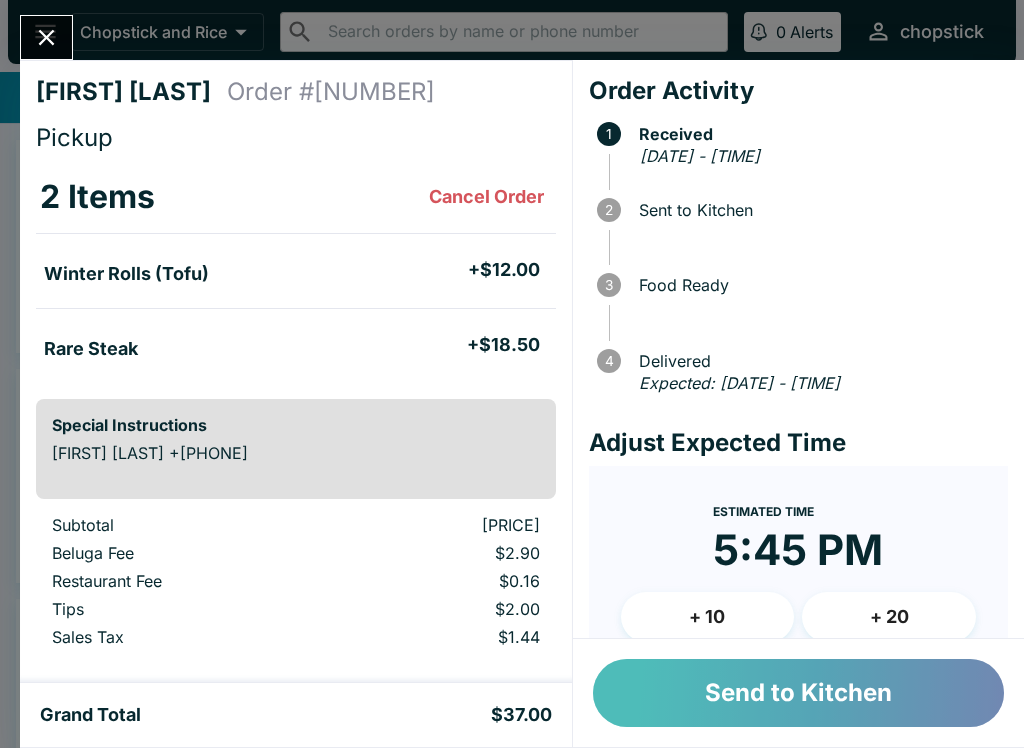 click on "Send to Kitchen" at bounding box center [798, 693] 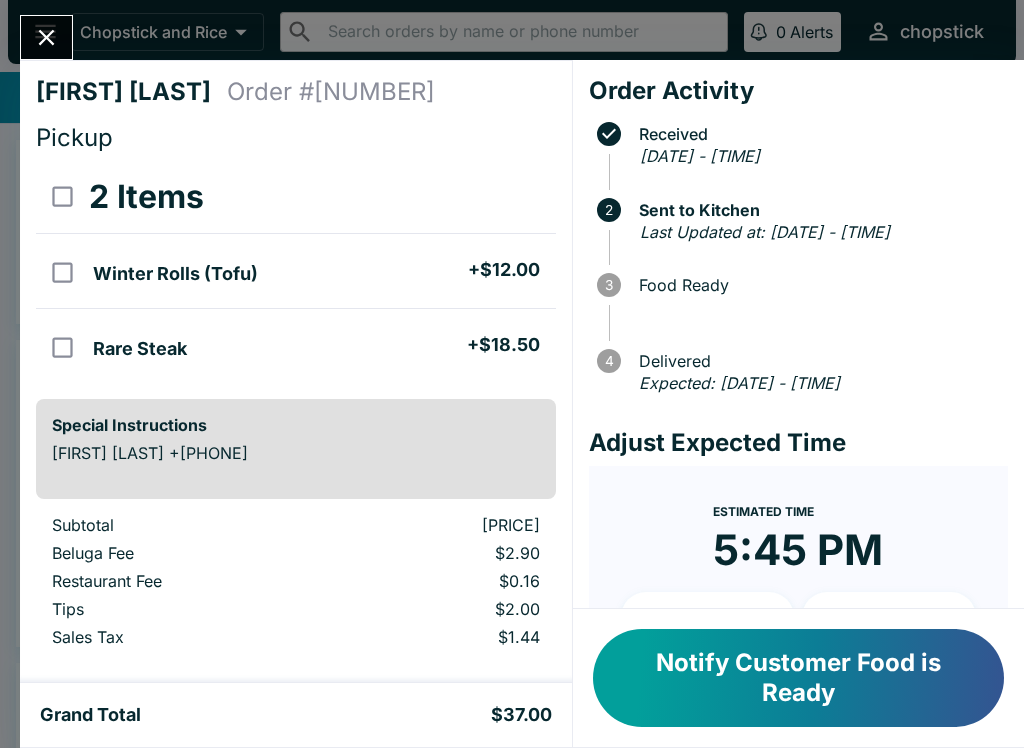 click 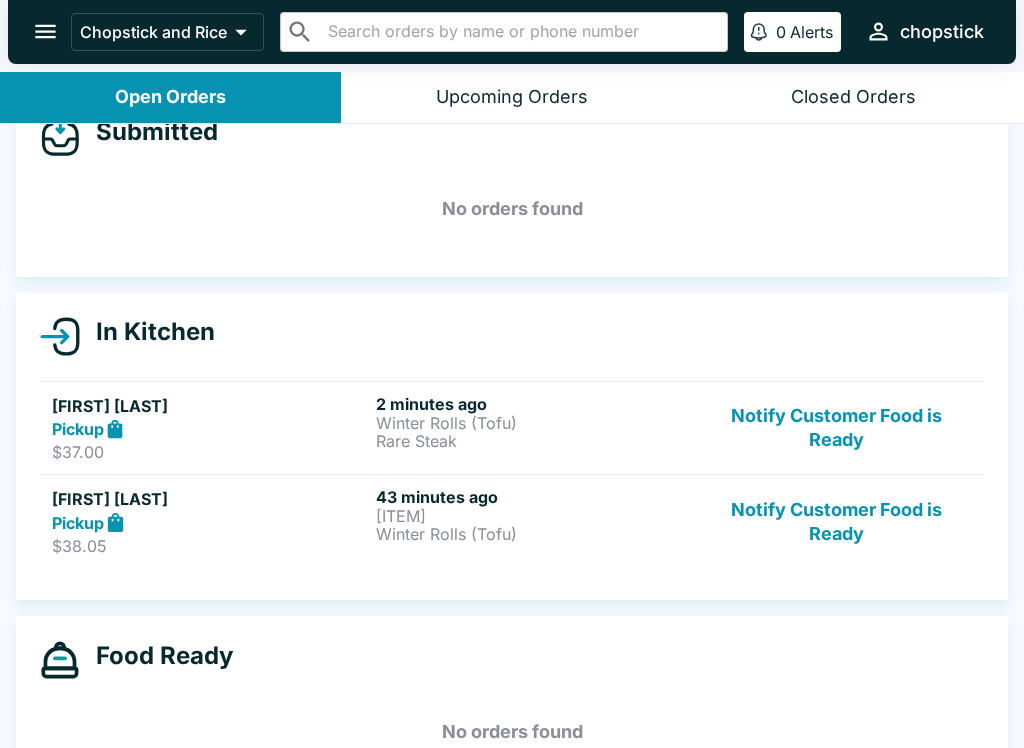 scroll, scrollTop: 48, scrollLeft: 0, axis: vertical 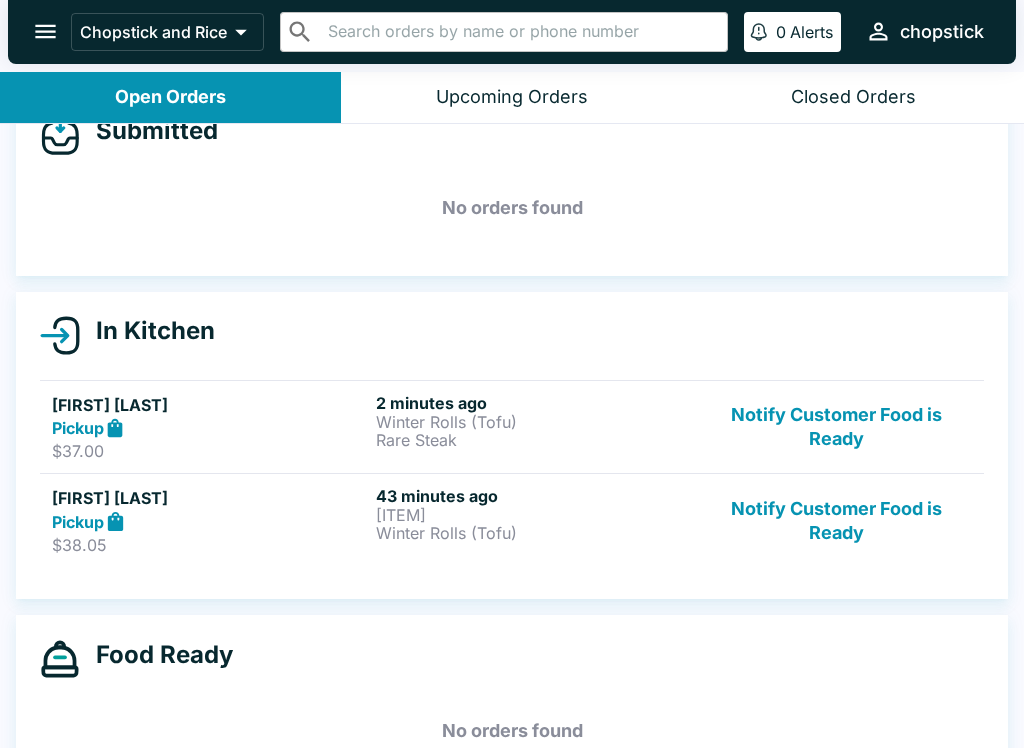 click on "[FIRST] [LAST] Pickup [PRICE] [TIME] [ITEM] [ITEM] Notify Customer Food is Ready" at bounding box center [512, 427] 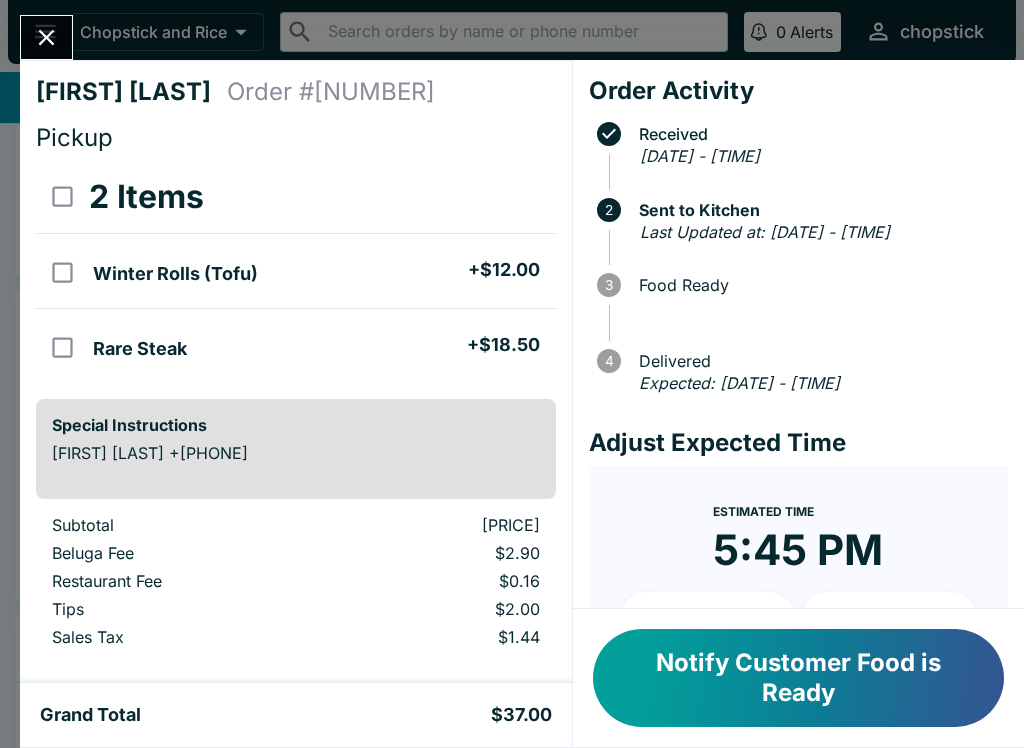scroll, scrollTop: 0, scrollLeft: 0, axis: both 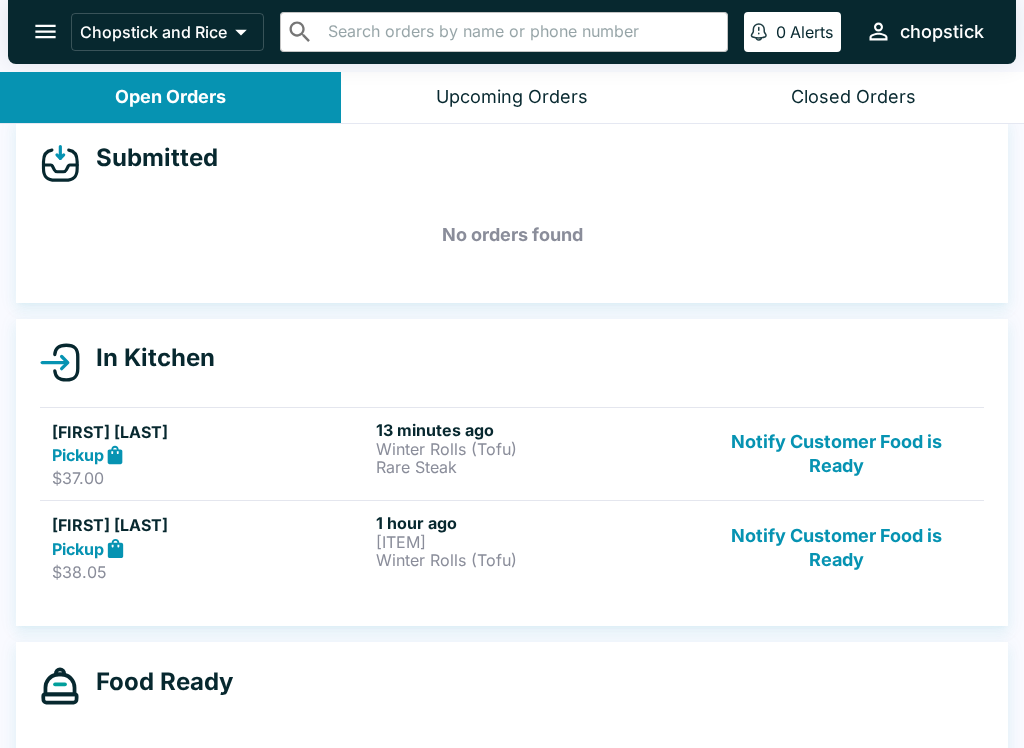 click on "Pickup" at bounding box center [210, 455] 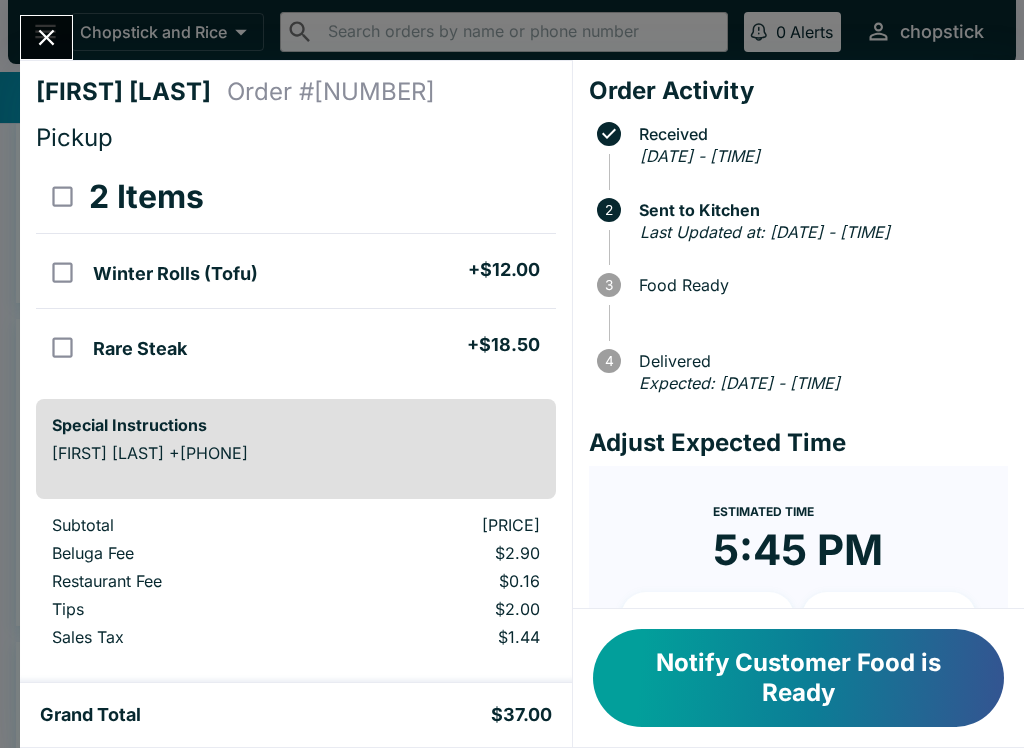 click 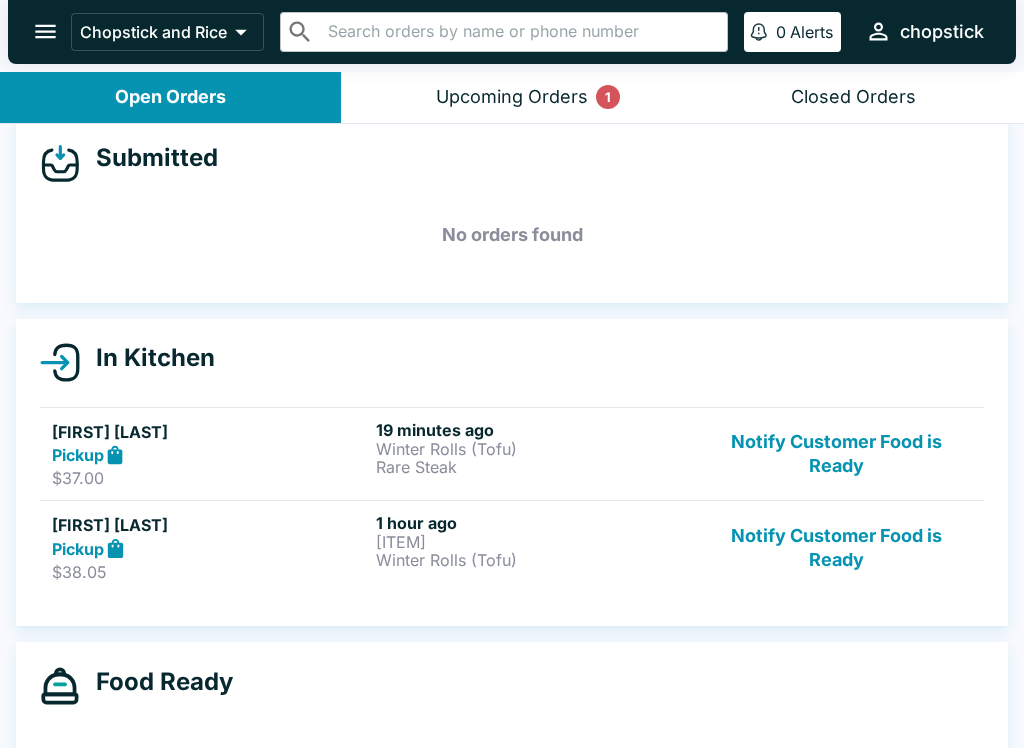 click on "Upcoming Orders 1" at bounding box center (511, 97) 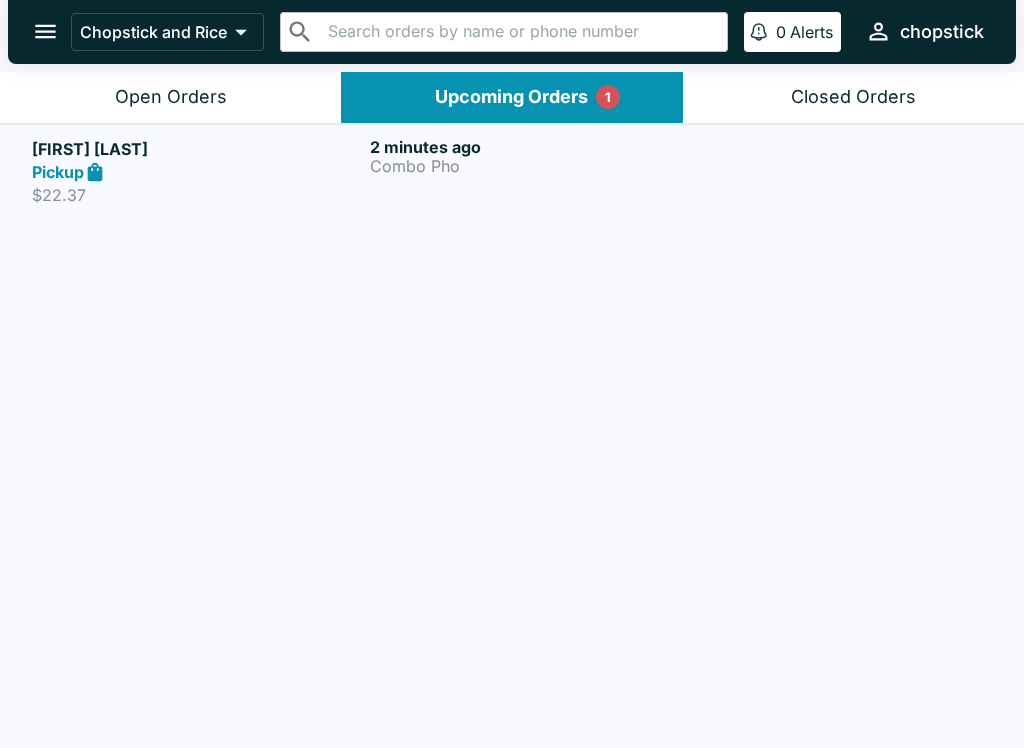click on "$22.37" at bounding box center [197, 195] 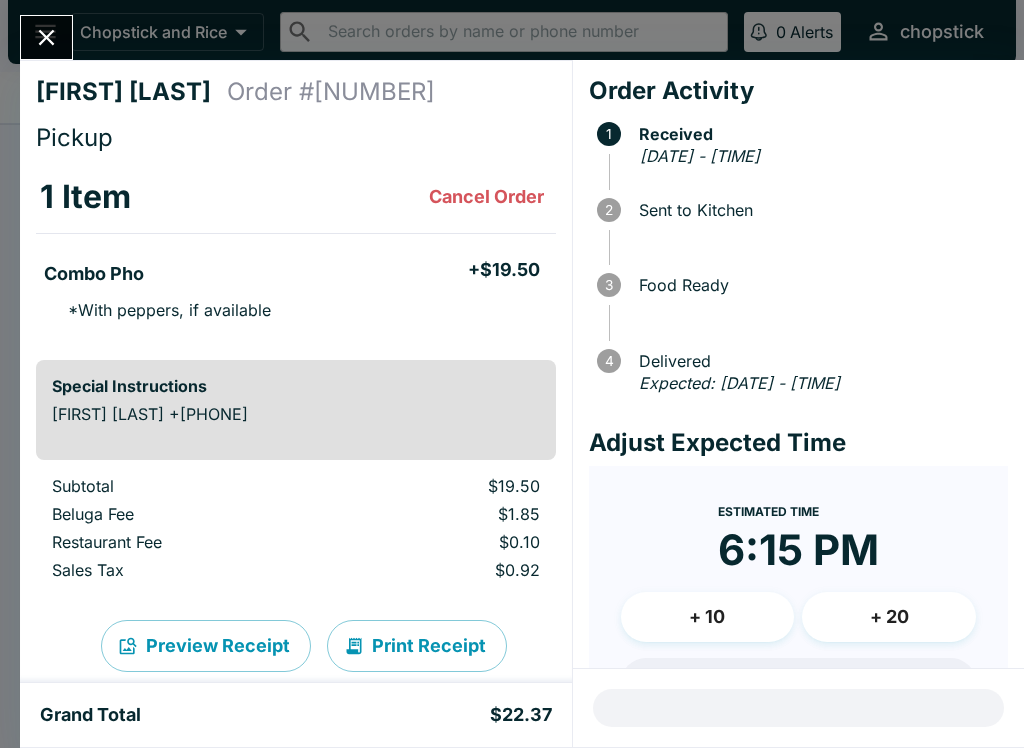click 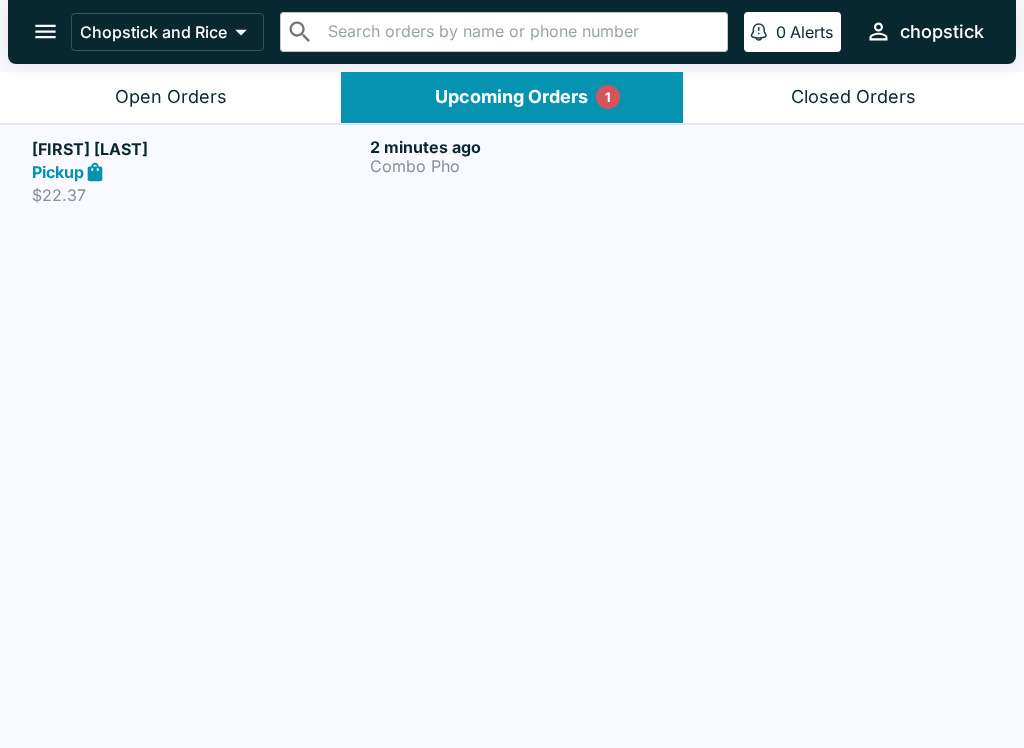 click on "Open Orders" at bounding box center [170, 97] 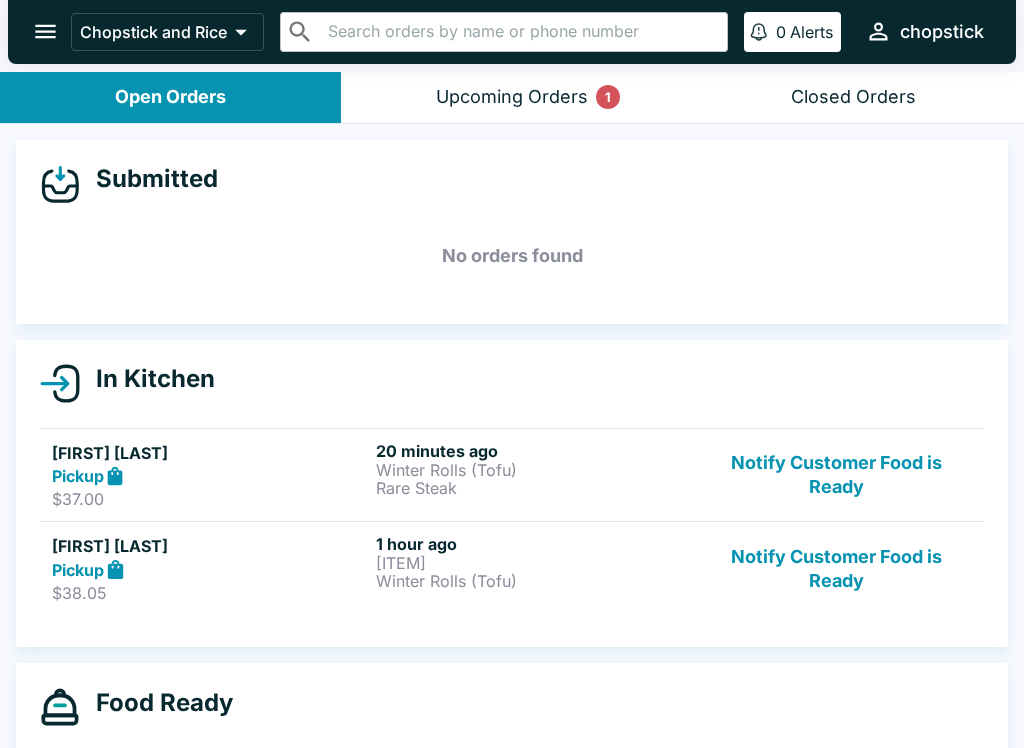 click on "Submitted No orders found In Kitchen [FIRST] [LAST] Pickup [PRICE] [TIME] [ITEM] [ITEM] Notify Customer Food is Ready [FIRST] [LAST] Pickup [PRICE] [TIME] [ITEM] [ITEM] Notify Customer Food is Ready Food Ready No orders found" at bounding box center [512, 438] 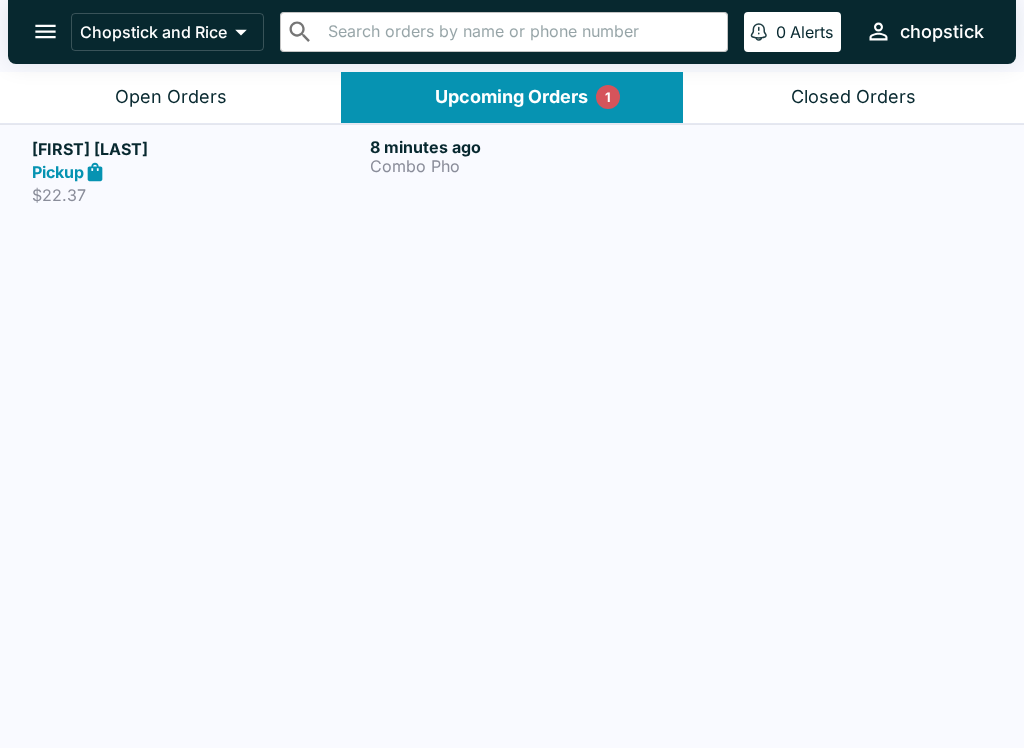 click on "[FIRST] [LAST]" at bounding box center [197, 149] 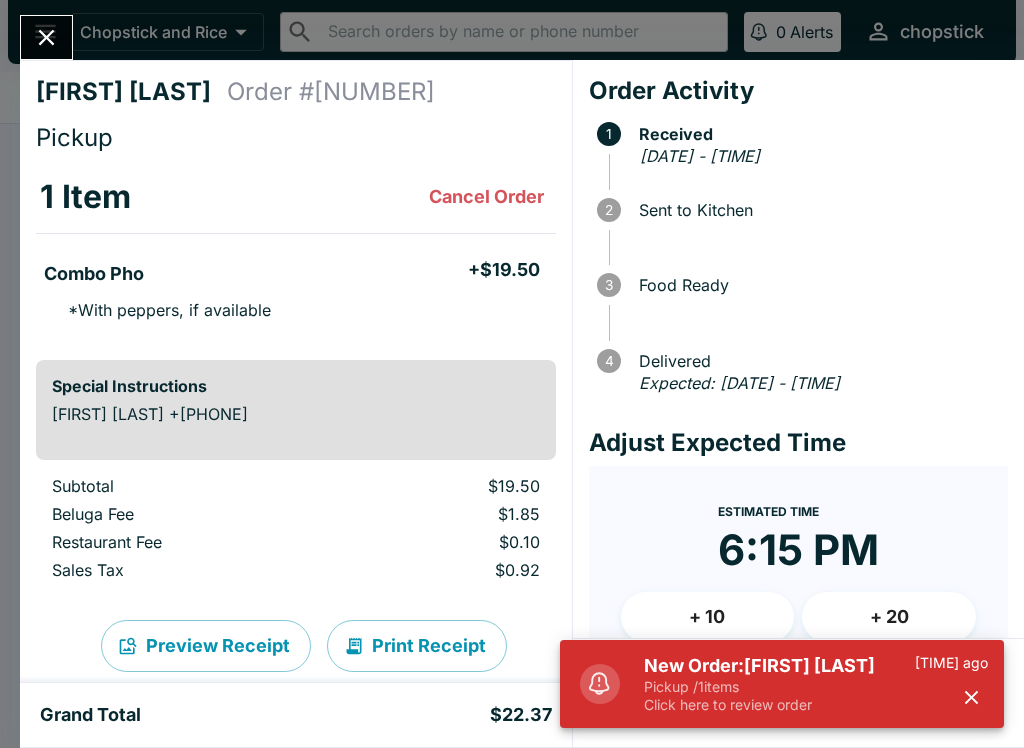 click on "Pickup   /  1  items" at bounding box center [779, 687] 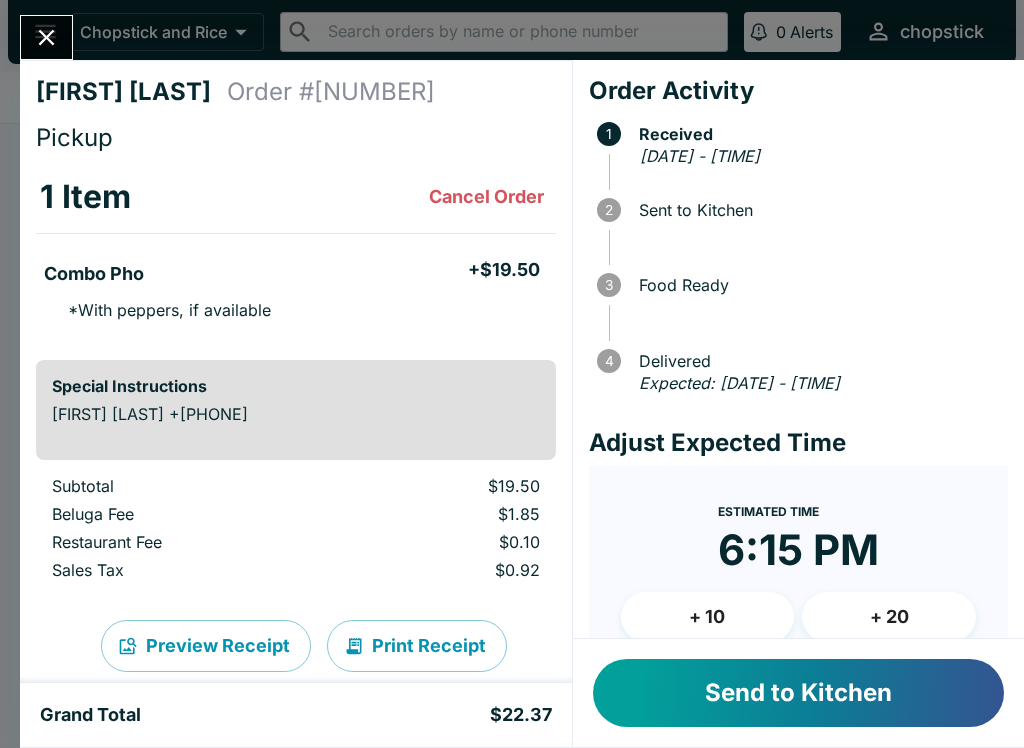 click on "Send to Kitchen" at bounding box center [798, 693] 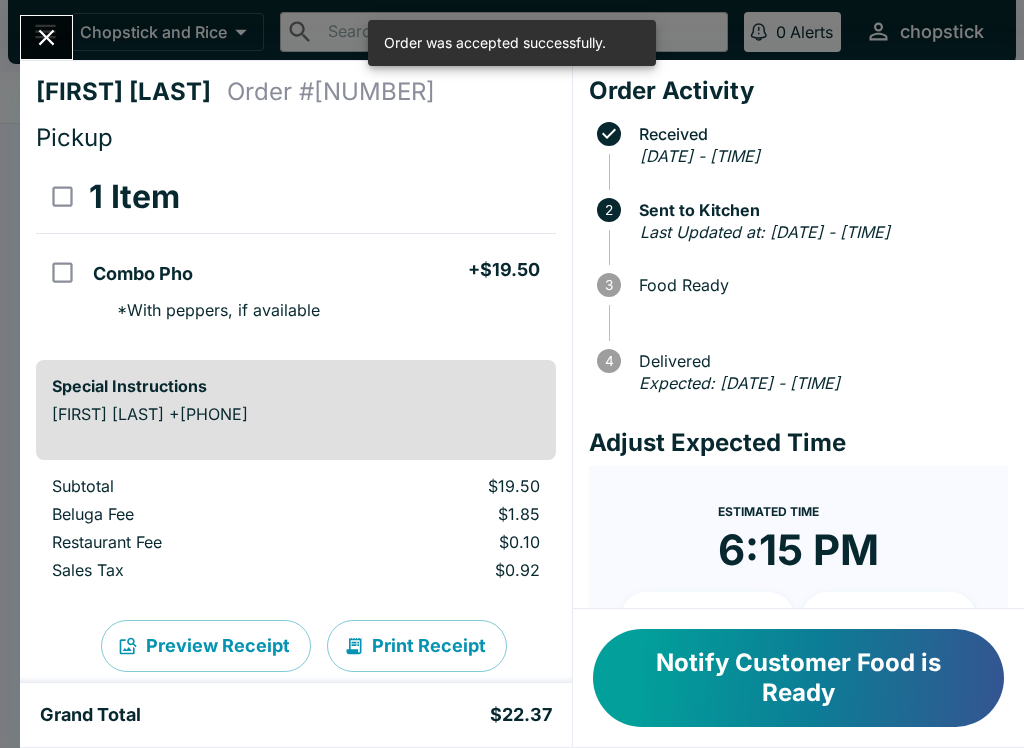 click 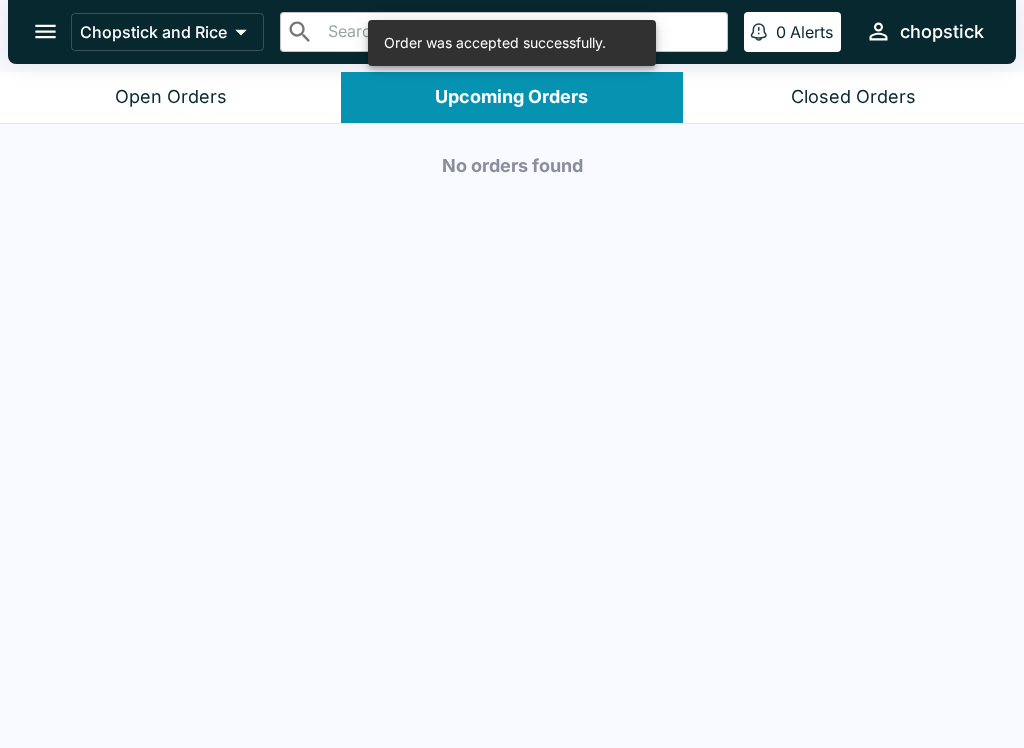 click on "Open Orders" at bounding box center (170, 97) 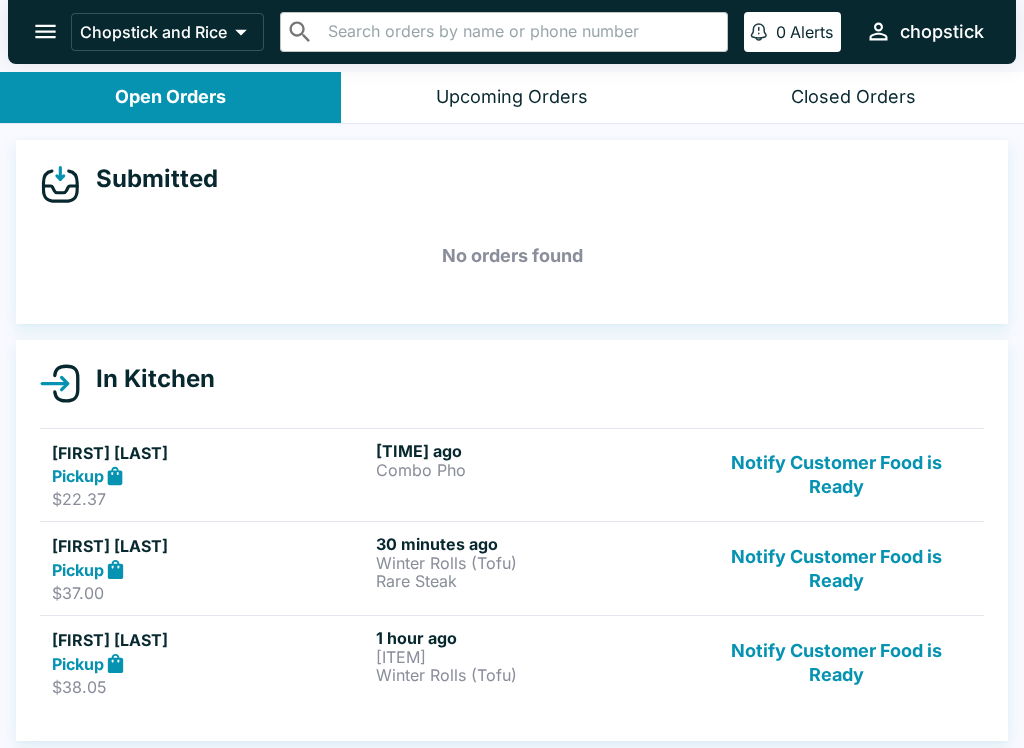 click on "Notify Customer Food is Ready" at bounding box center (836, 662) 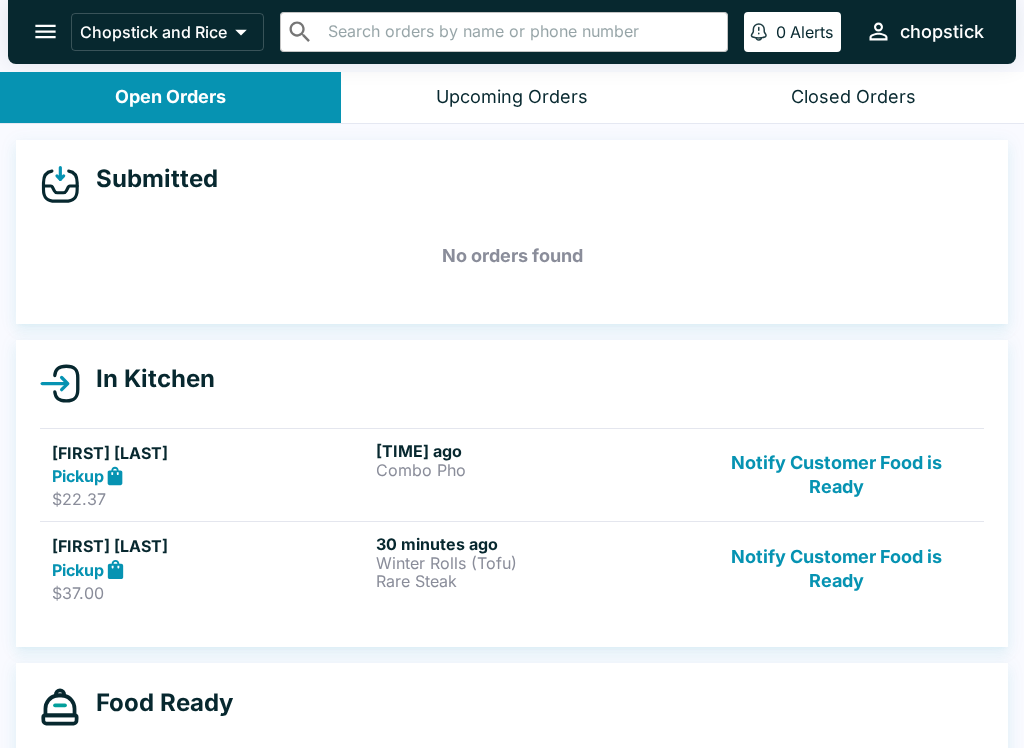 click on "Notify Customer Food is Ready" at bounding box center [836, 568] 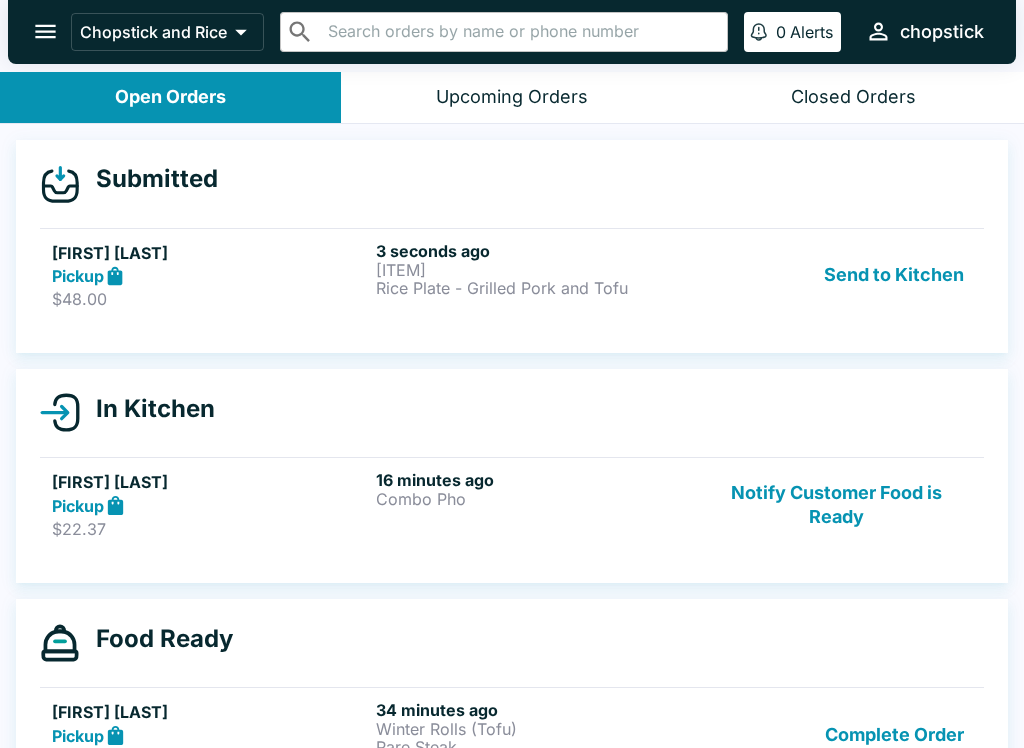 click on "Send to Kitchen" at bounding box center [894, 275] 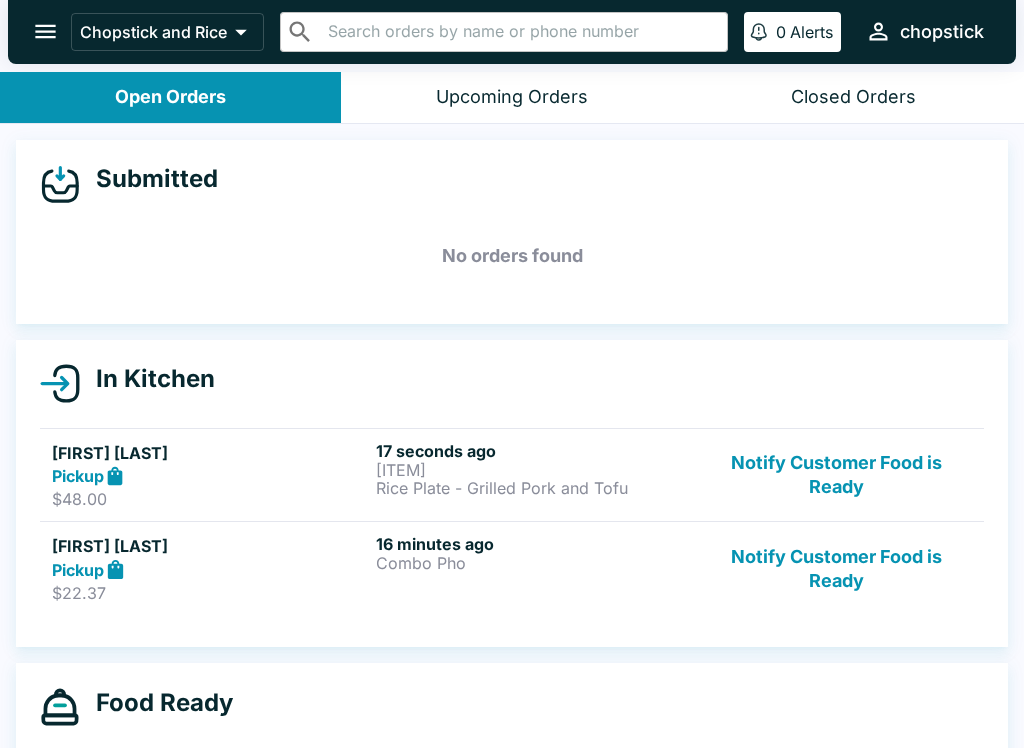 click on "[FIRST] [LAST] Pickup [PRICE] [TIME] [ITEM] [ITEM] Notify Customer Food is Ready" at bounding box center (512, 475) 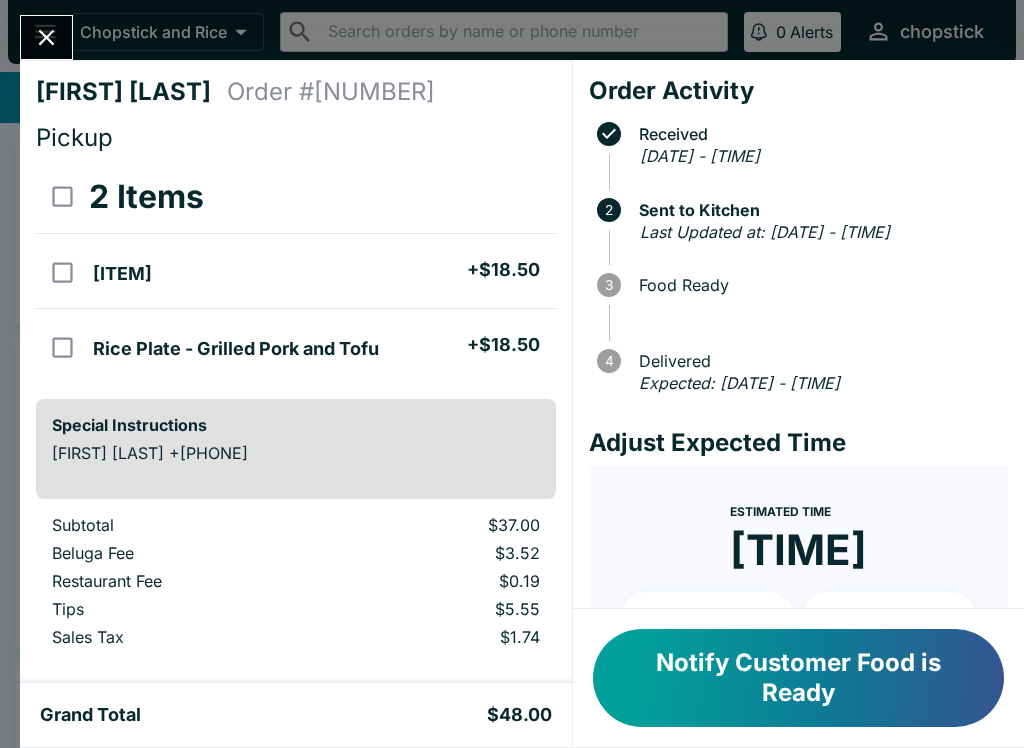 click on "[FIRST] [LAST] Order # [NUMBER] Pickup [NUMBER] Items [ITEM] + [PRICE] [ITEM] + [PRICE] Special Instructions [FIRST] [LAST] +[PHONE] Subtotal [PRICE] Beluga Fee [PRICE] Restaurant Fee [PRICE] Tips [PRICE] Sales Tax [PRICE] Grand Total [PRICE] Order Activity Received [DATE] - [TIME] Sent to Kitchen Last Updated at: [DATE] - [TIME] Food Ready Delivered Expected: [DATE] - [TIME] Adjust Expected Time Estimated Time [TIME] + [NUMBER] + [NUMBER] Reset Update ETA Notify Customer Food is Ready" at bounding box center [512, 374] 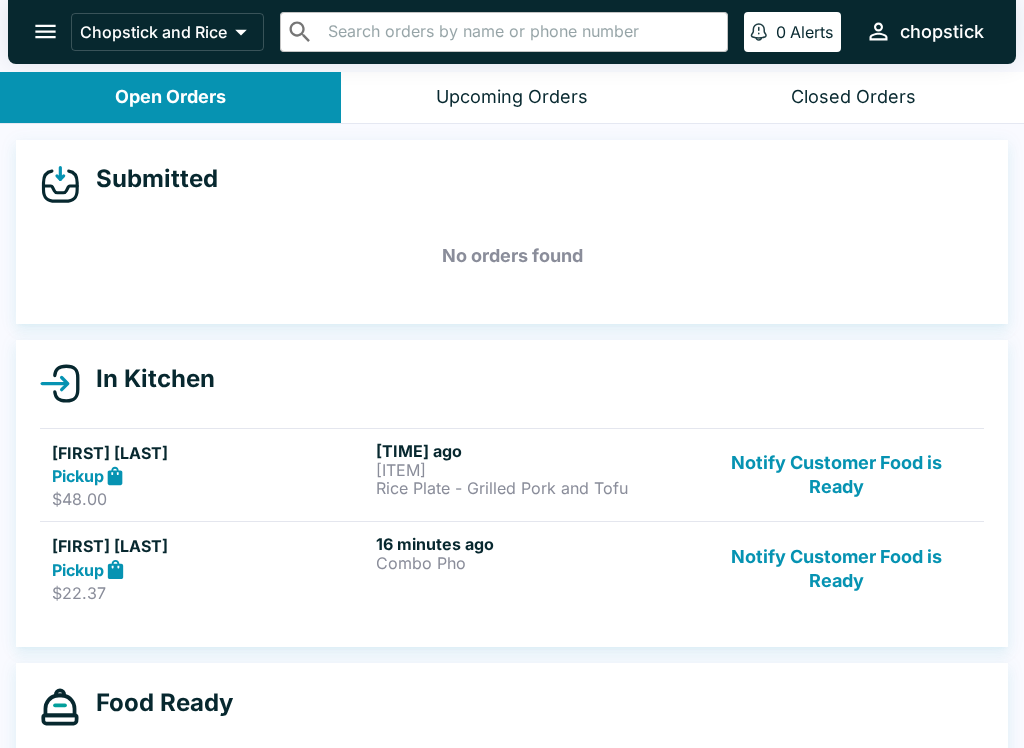 click on "Pickup" at bounding box center (210, 476) 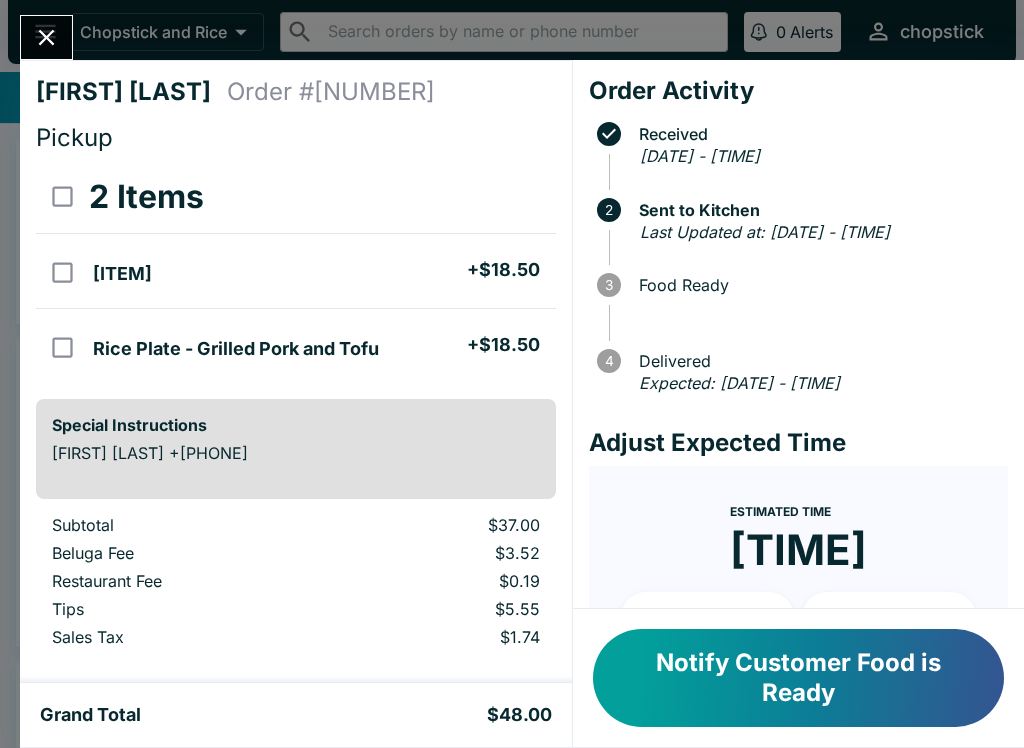 click 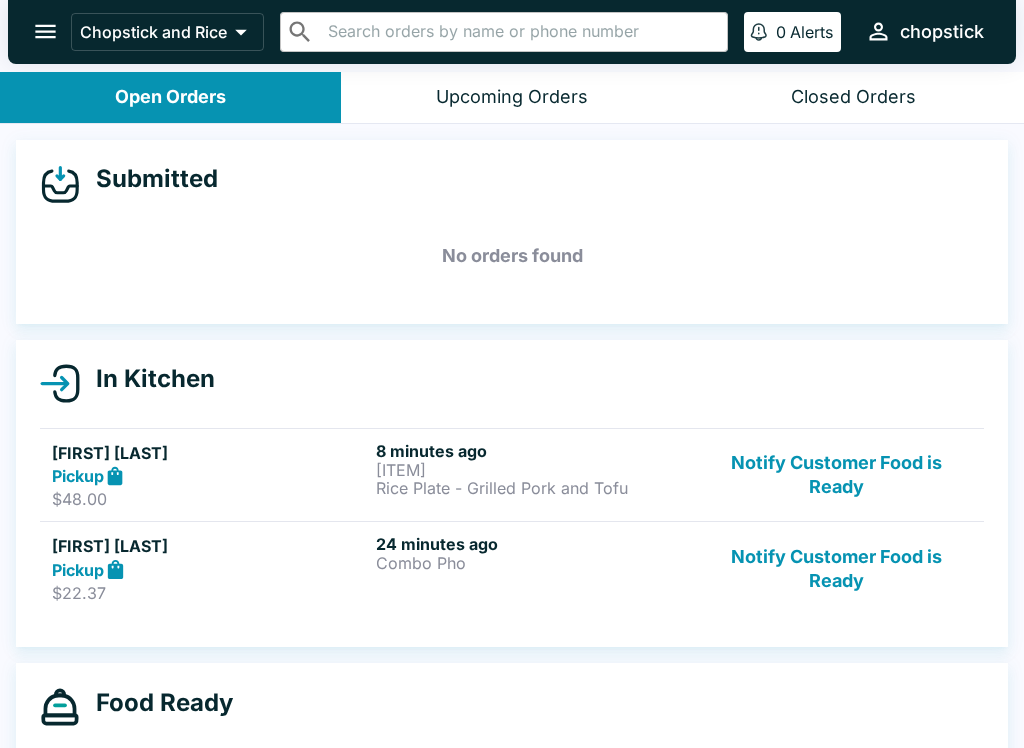 click on "8 minutes ago" at bounding box center (534, 451) 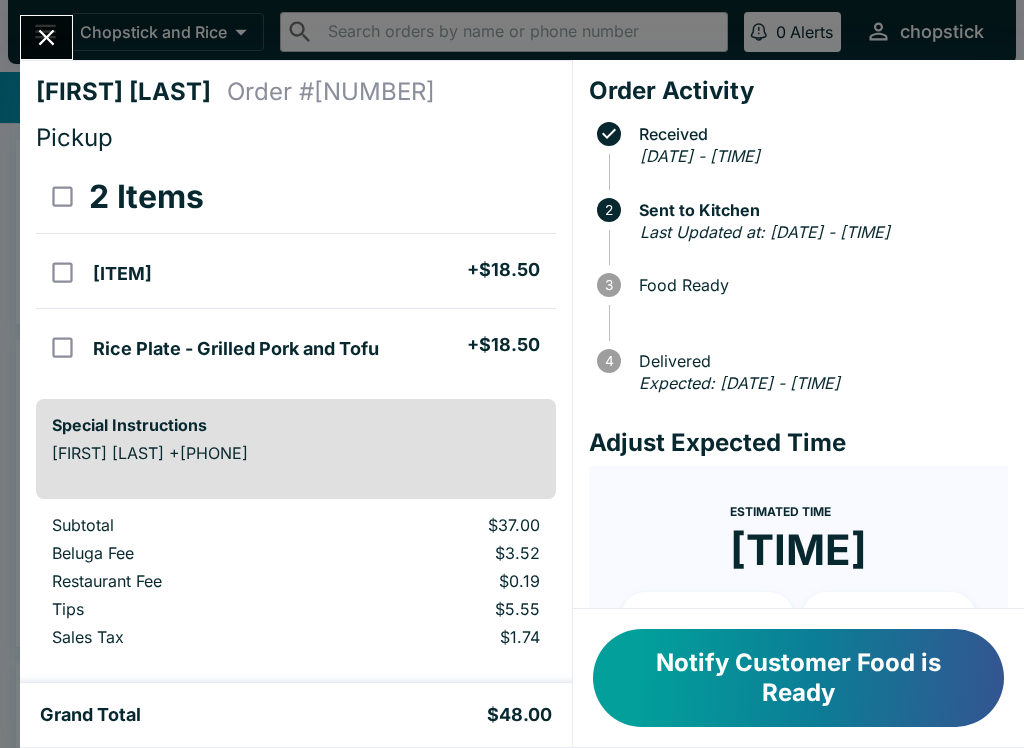 click 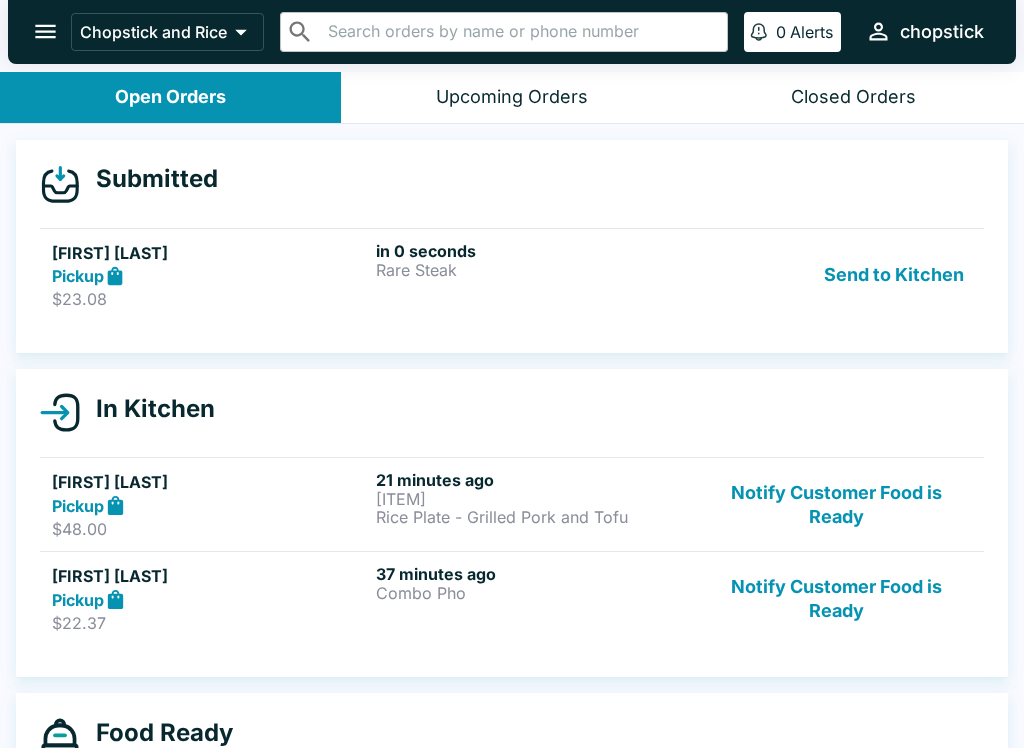 click on "[TIME] [ITEM]" at bounding box center [534, 275] 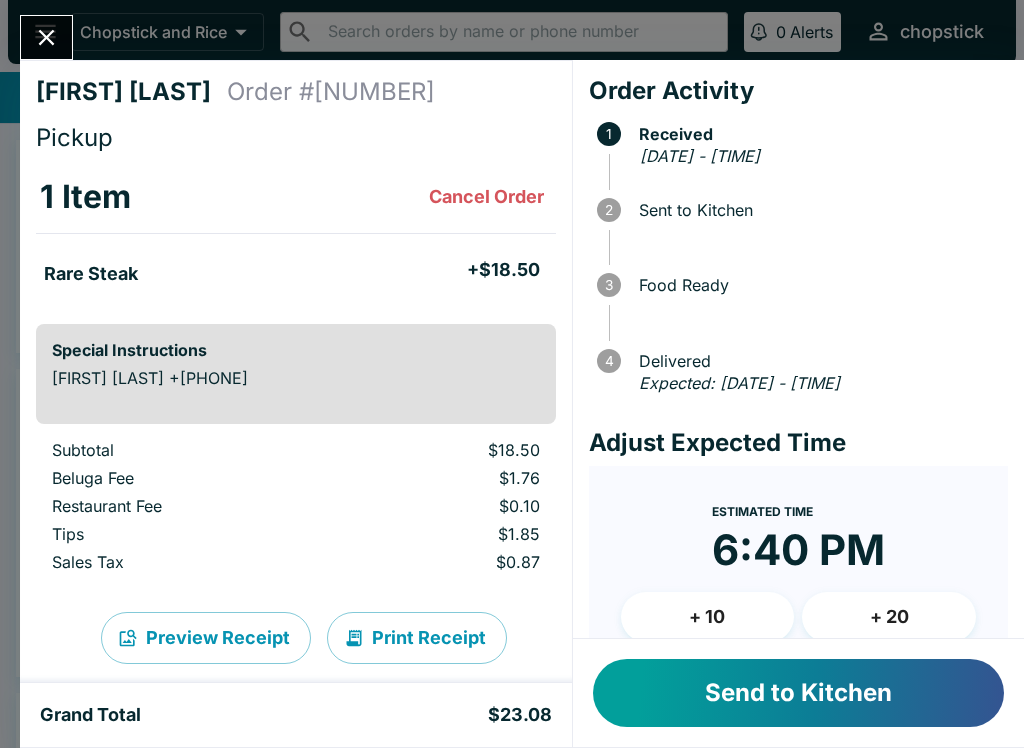 click on "Send to Kitchen" at bounding box center [798, 693] 